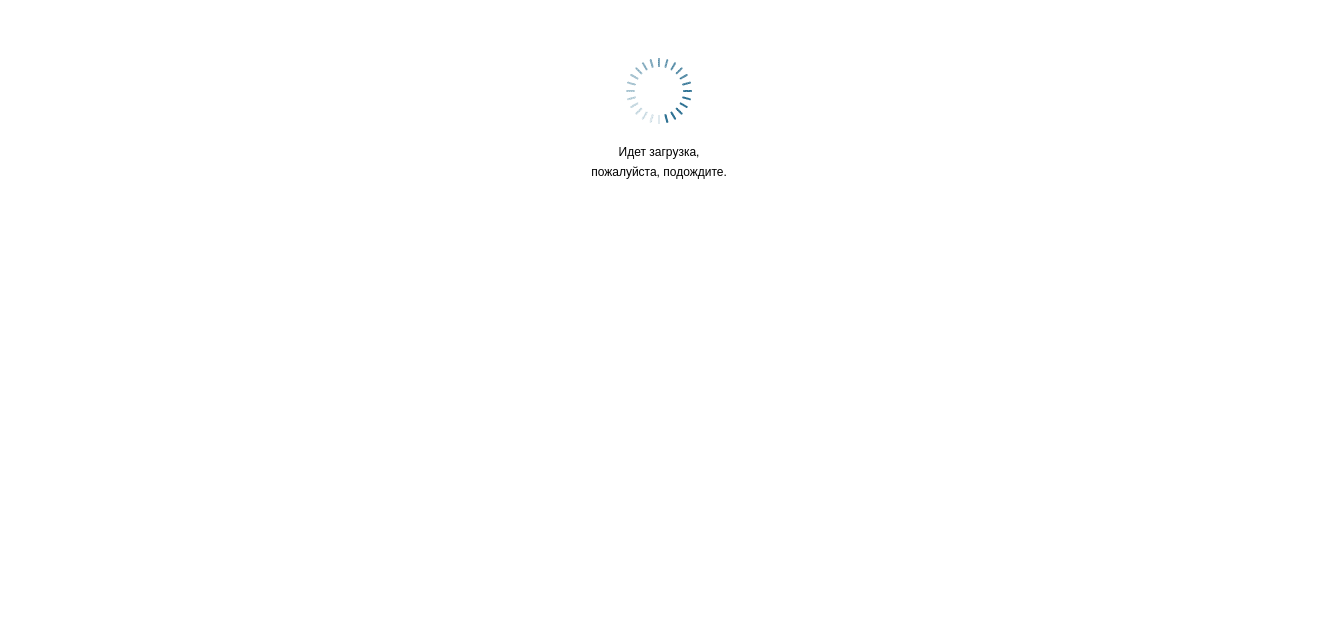 scroll, scrollTop: 0, scrollLeft: 0, axis: both 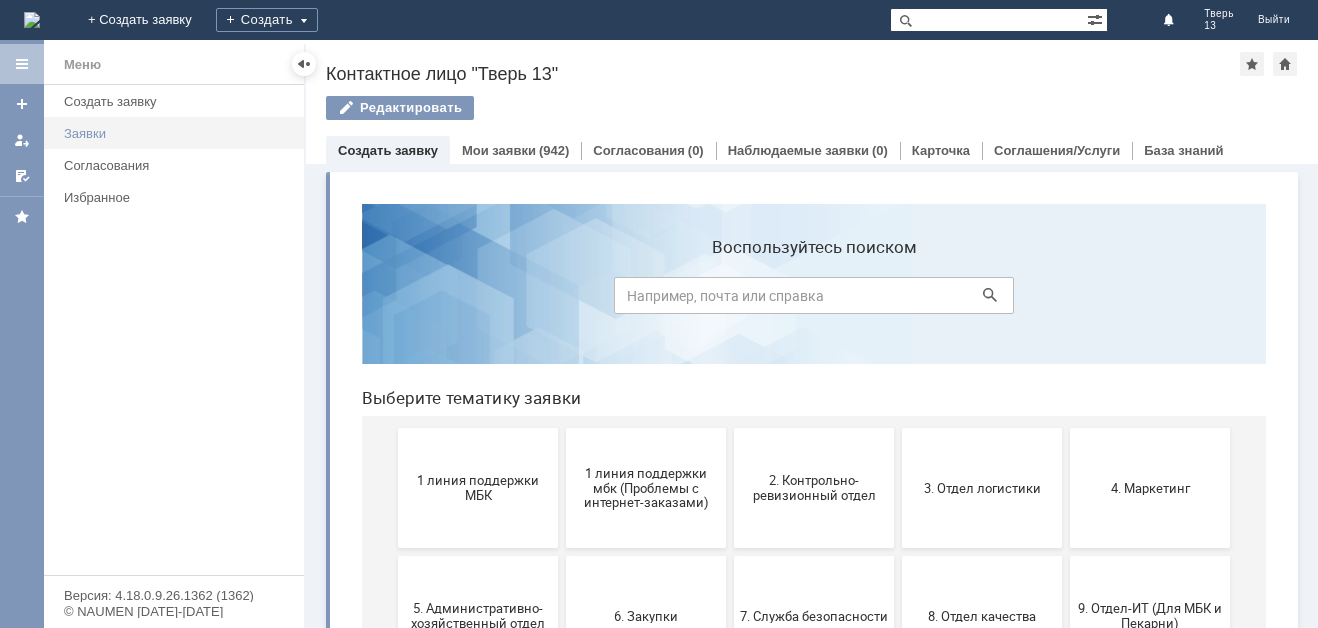 click on "Заявки" at bounding box center [178, 133] 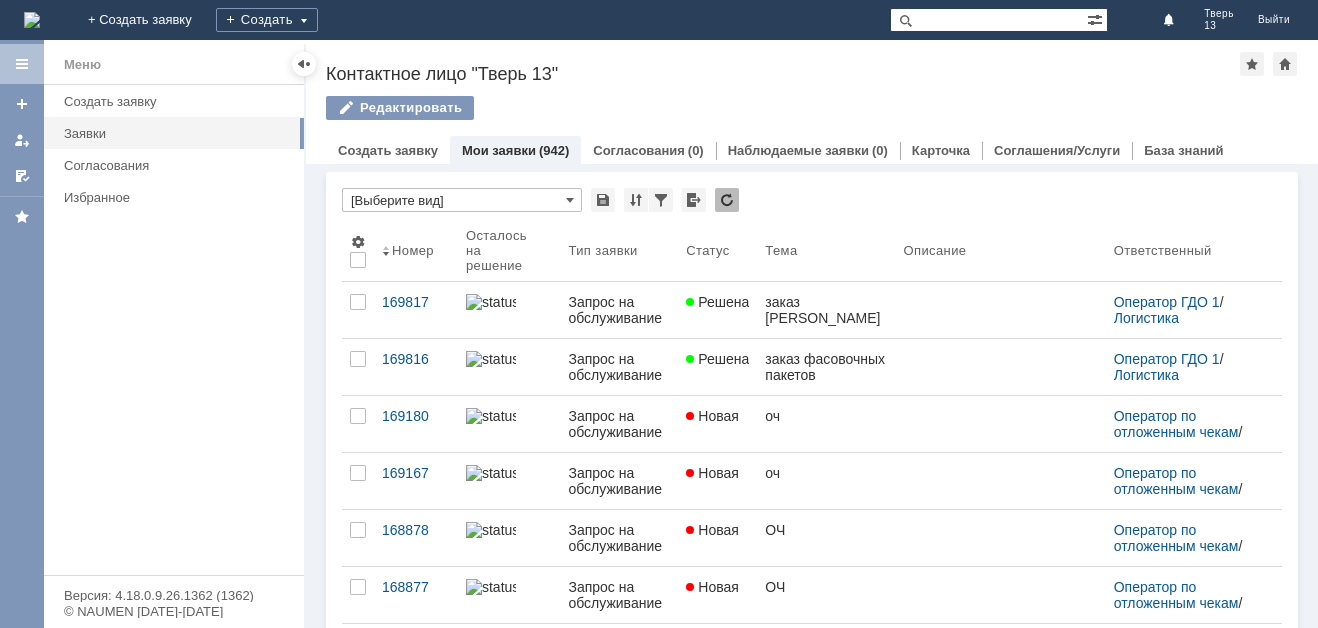scroll, scrollTop: 0, scrollLeft: 0, axis: both 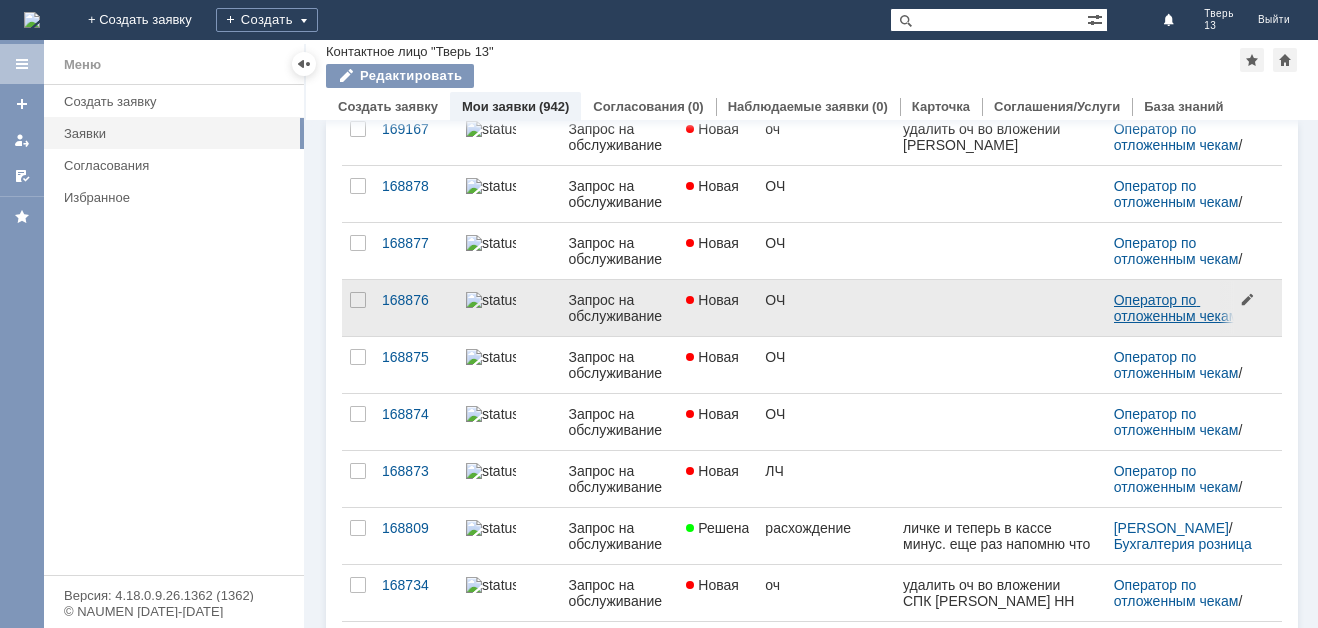 click on "Оператор по отложенным чекам" at bounding box center (1176, 308) 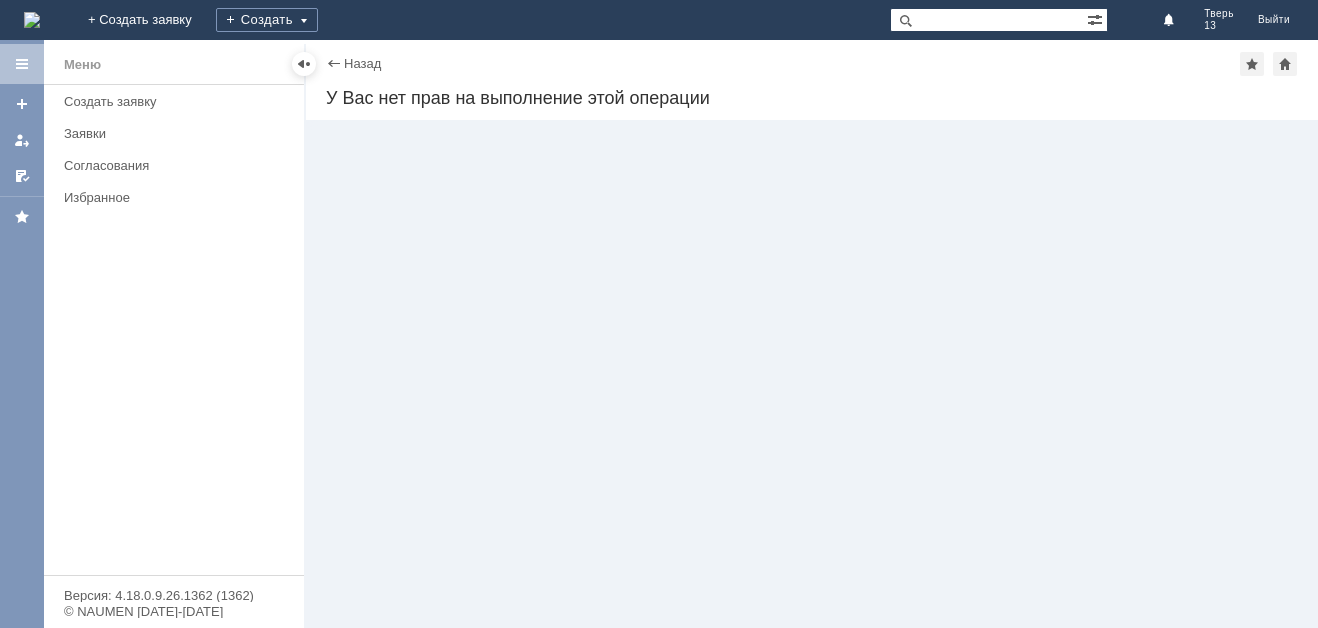 click on "Назад" at bounding box center [353, 63] 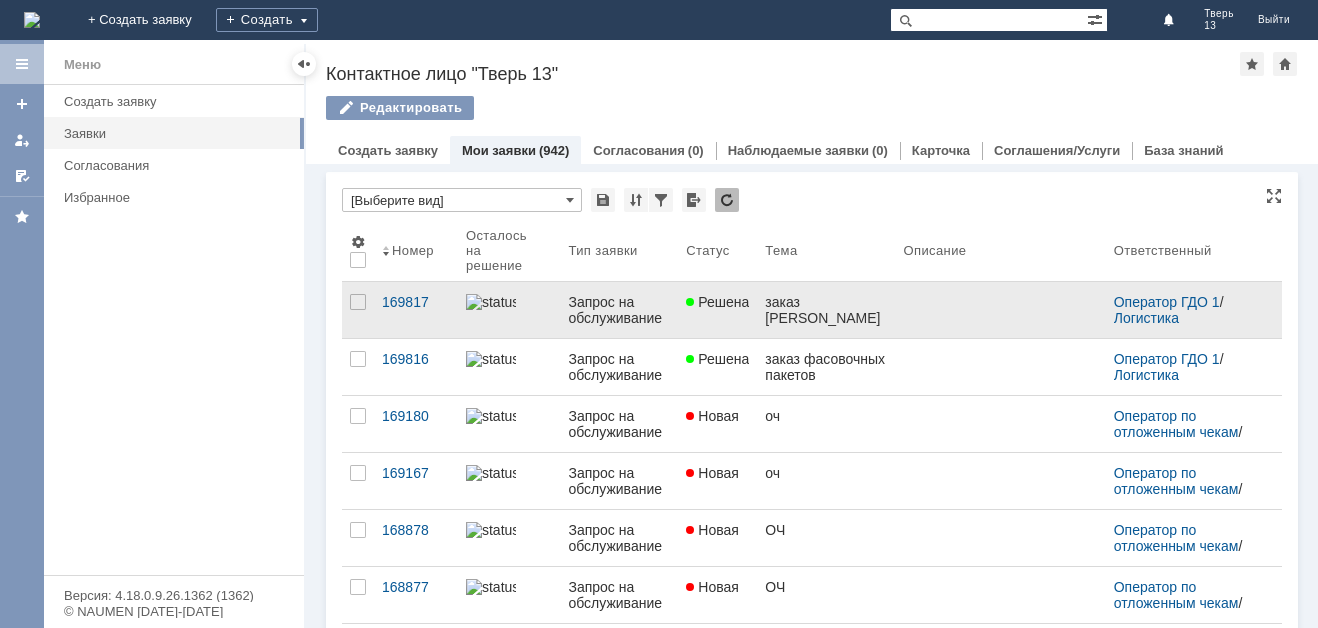 scroll, scrollTop: 0, scrollLeft: 0, axis: both 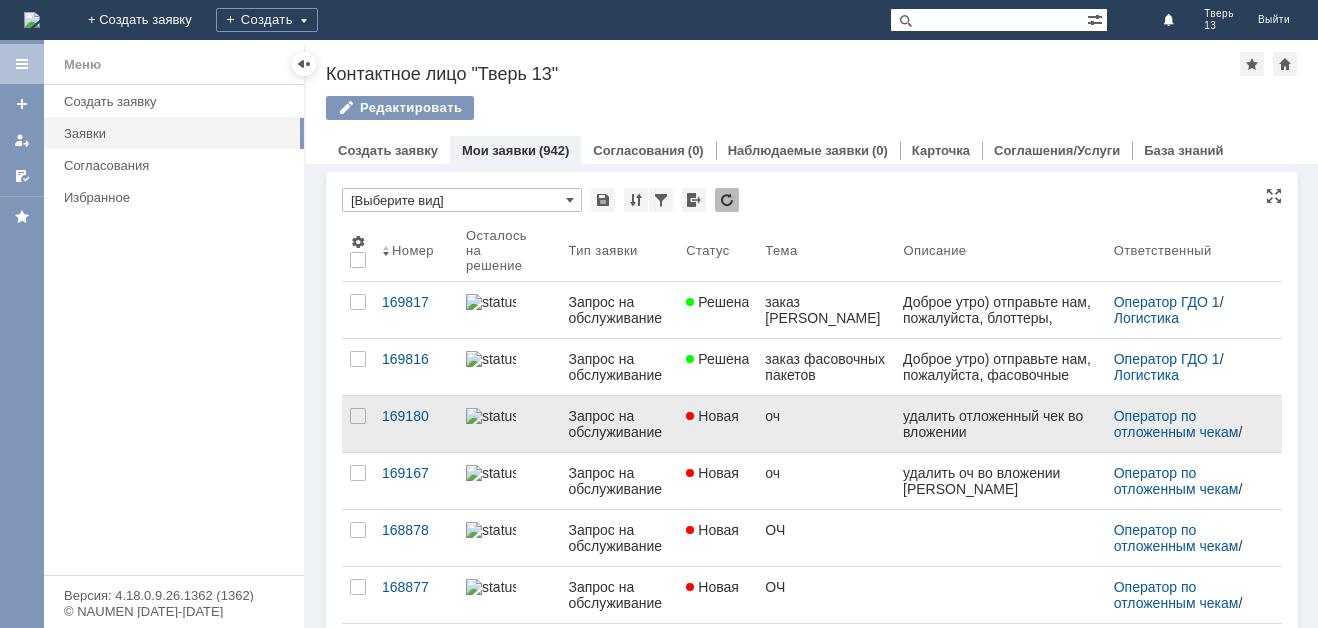 click at bounding box center (509, 416) 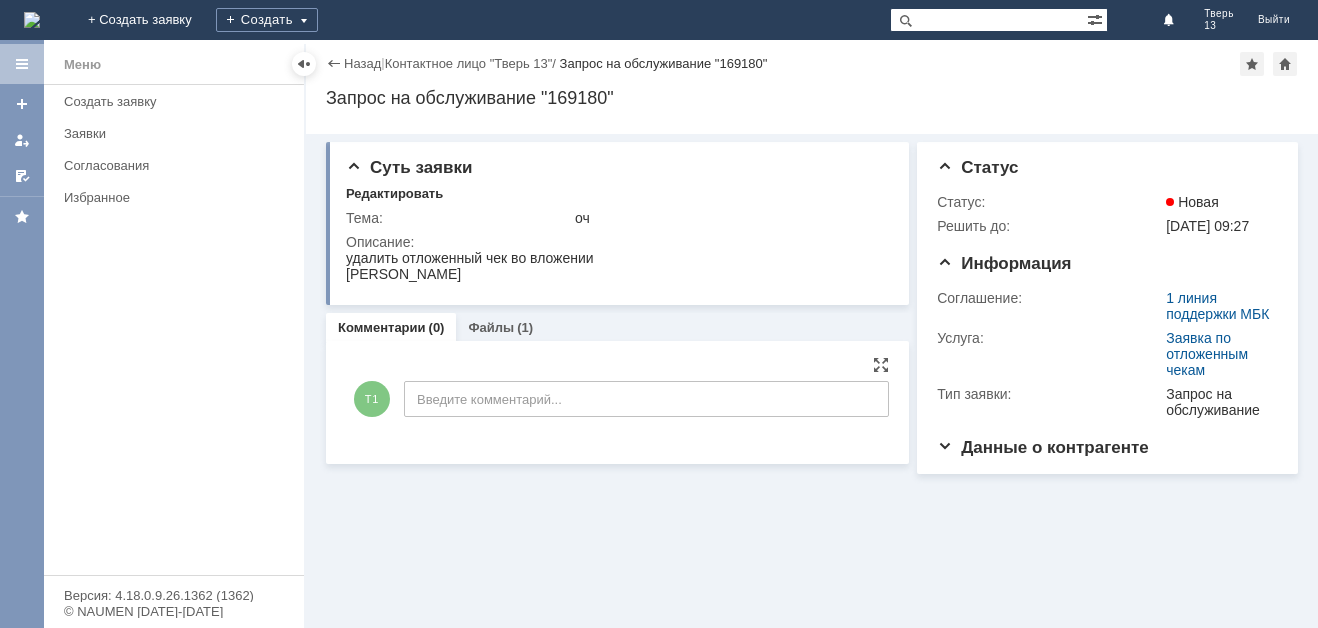 scroll, scrollTop: 0, scrollLeft: 0, axis: both 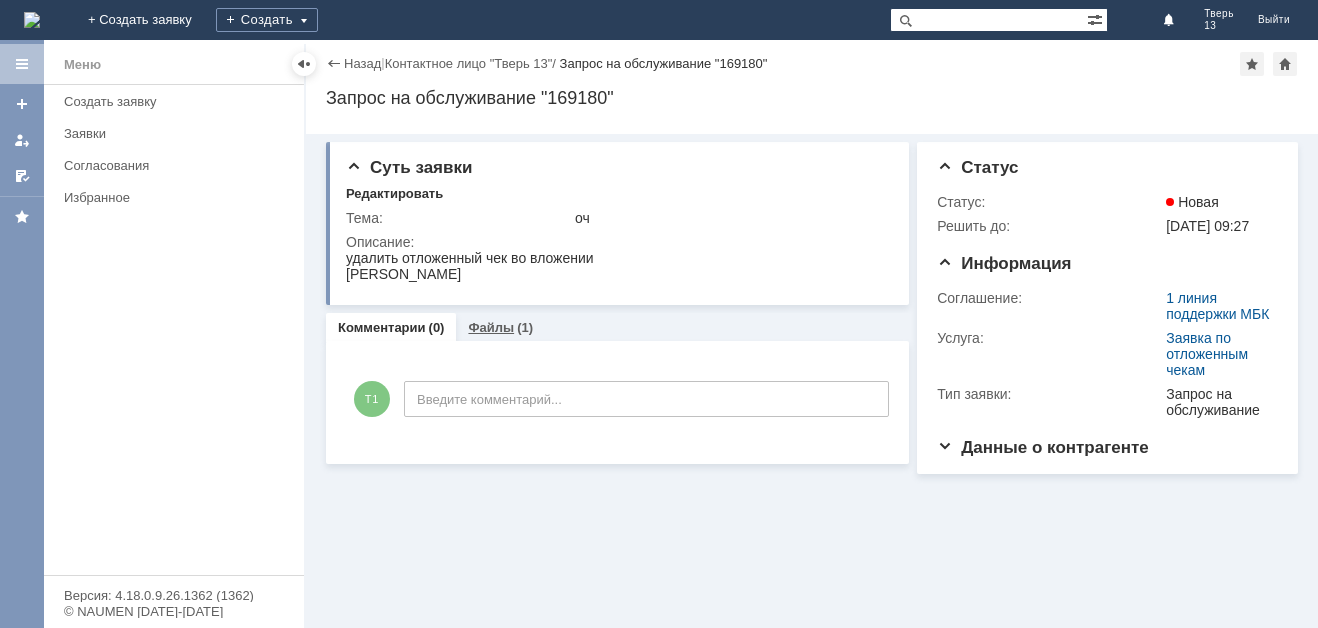 click on "Файлы" at bounding box center (491, 327) 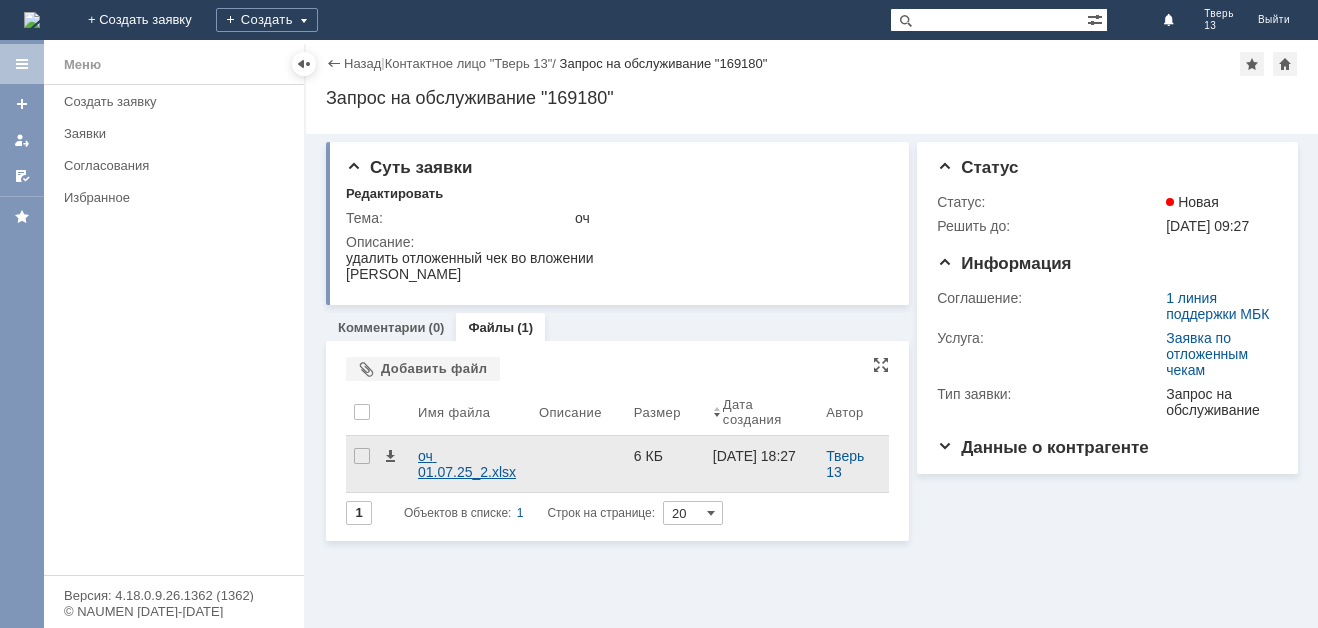 click on "оч 01.07.25_2.xlsx" at bounding box center (470, 464) 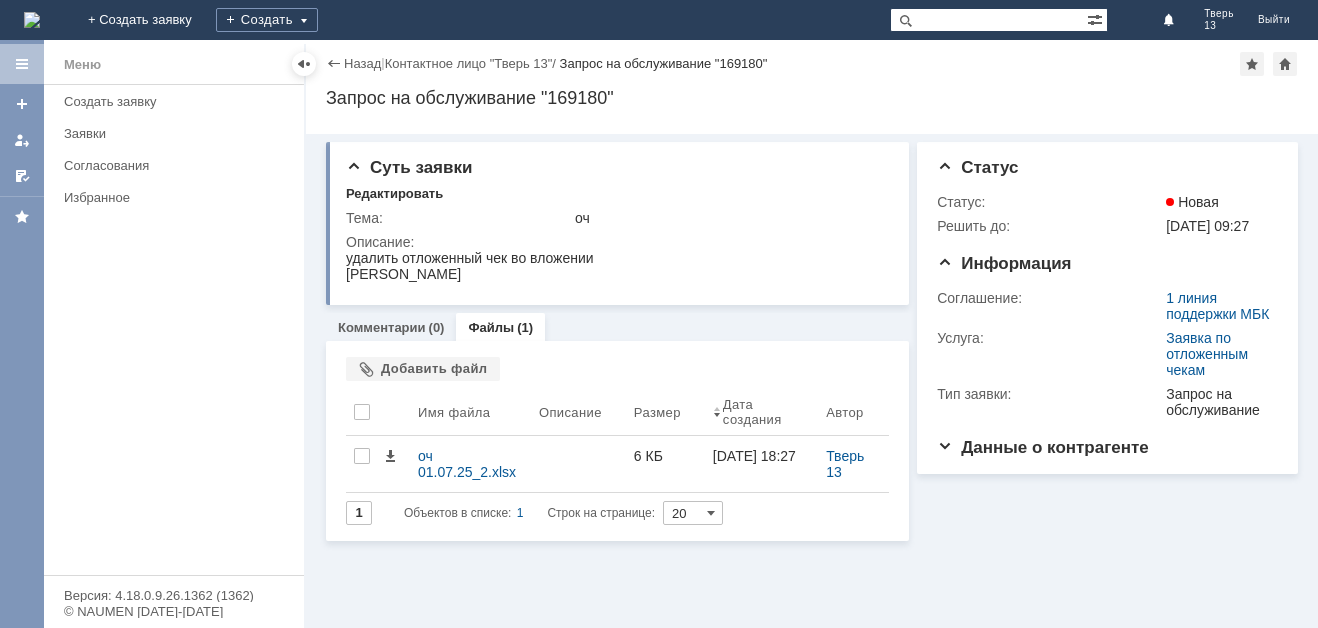 click on "Назад   |   Контактное лицо "Тверь 13"  /   Запрос на обслуживание "169180"" at bounding box center (812, 64) 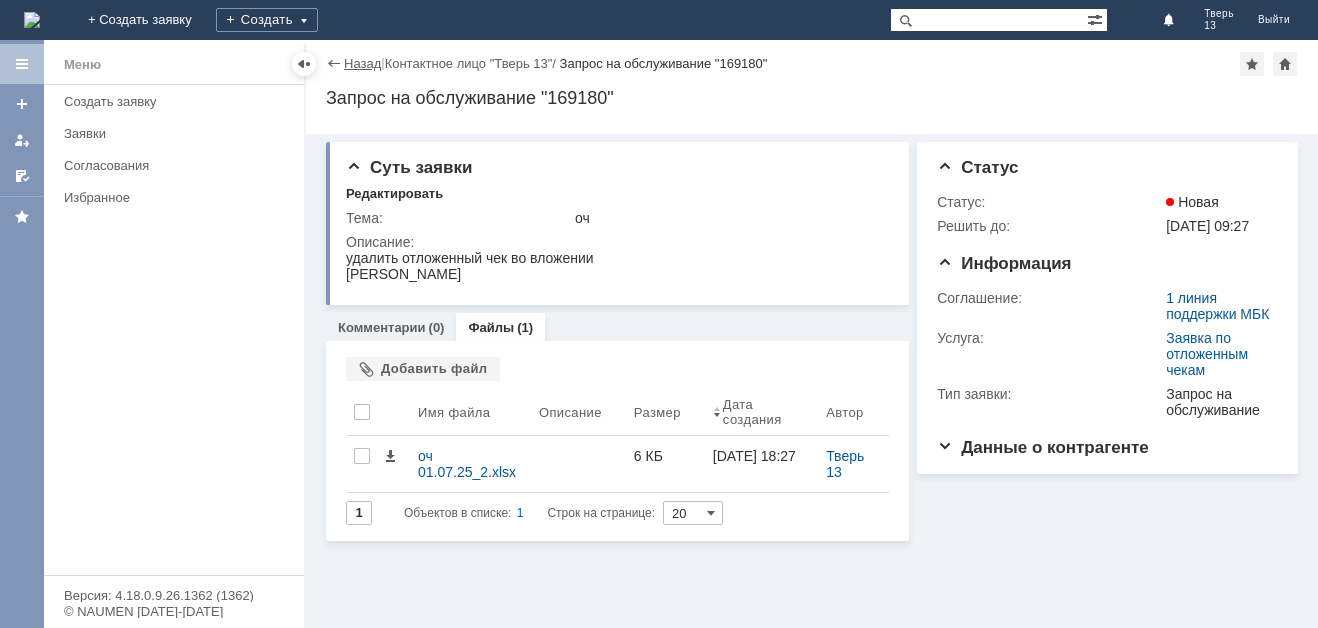 click on "Назад" at bounding box center [362, 63] 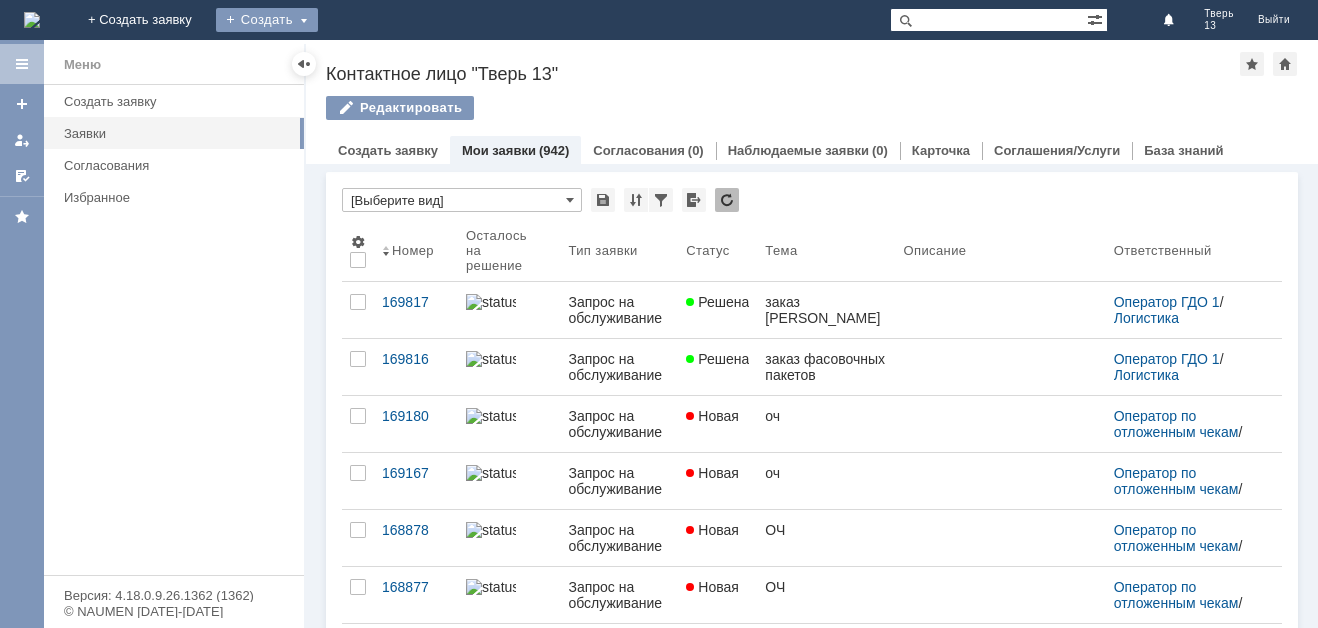 scroll, scrollTop: 0, scrollLeft: 0, axis: both 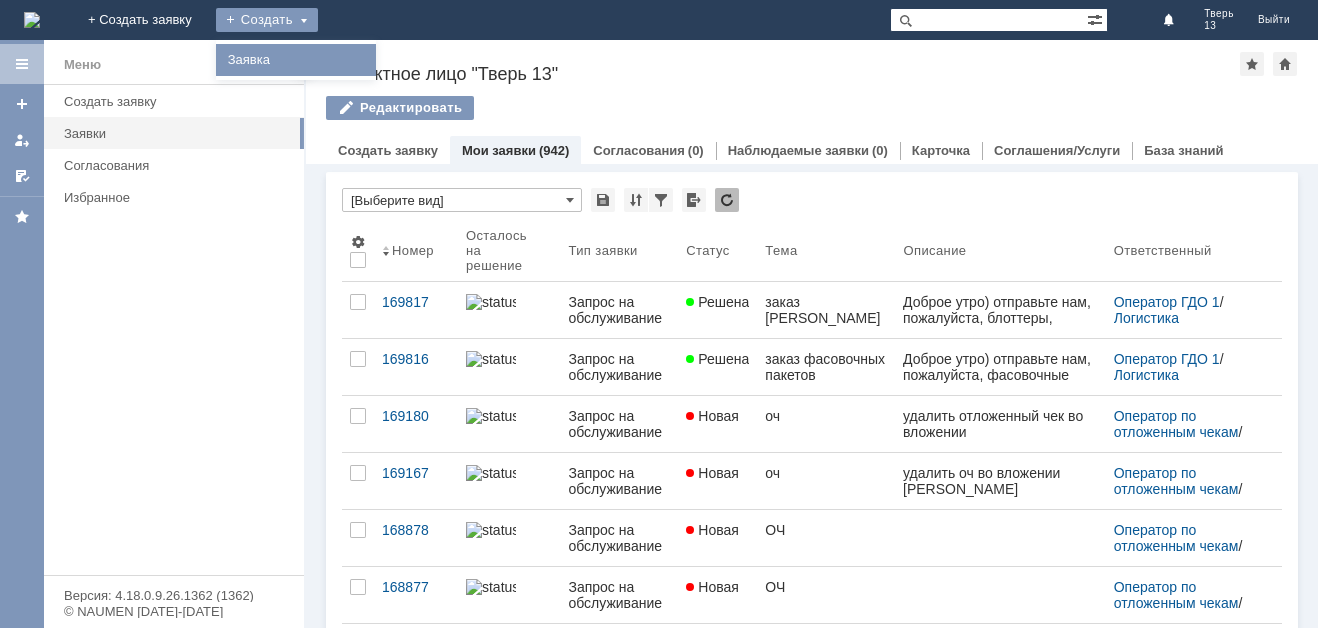 click on "Заявка" at bounding box center (296, 60) 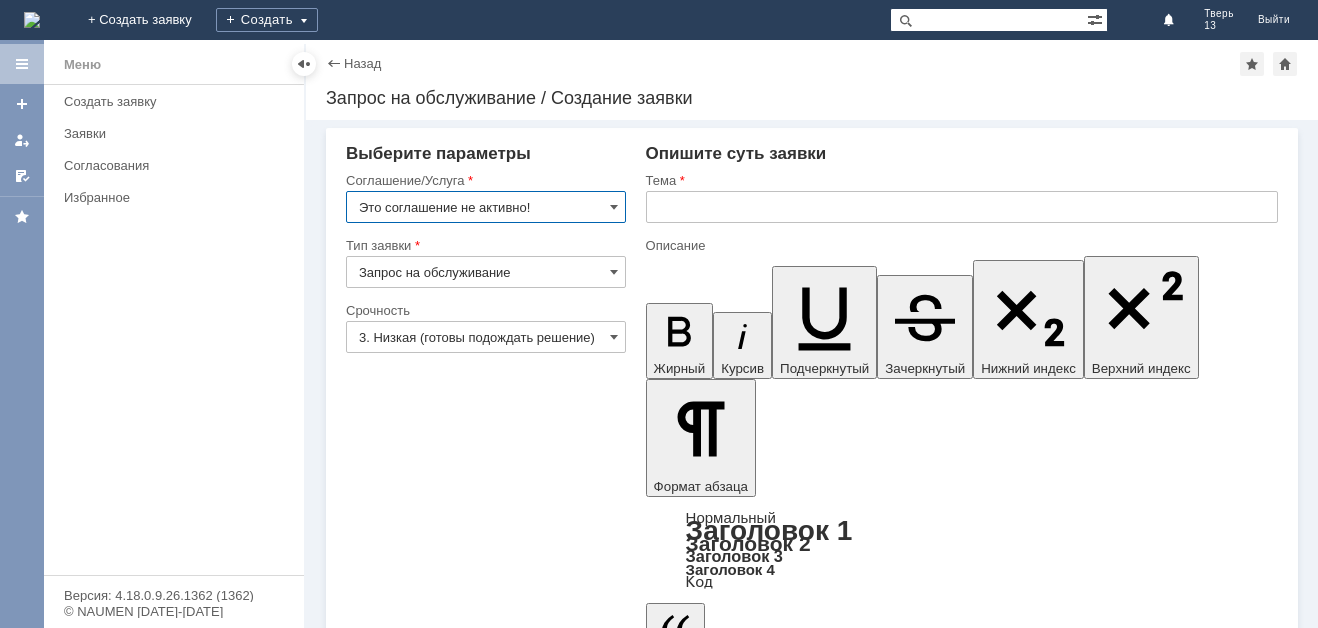 scroll, scrollTop: 0, scrollLeft: 0, axis: both 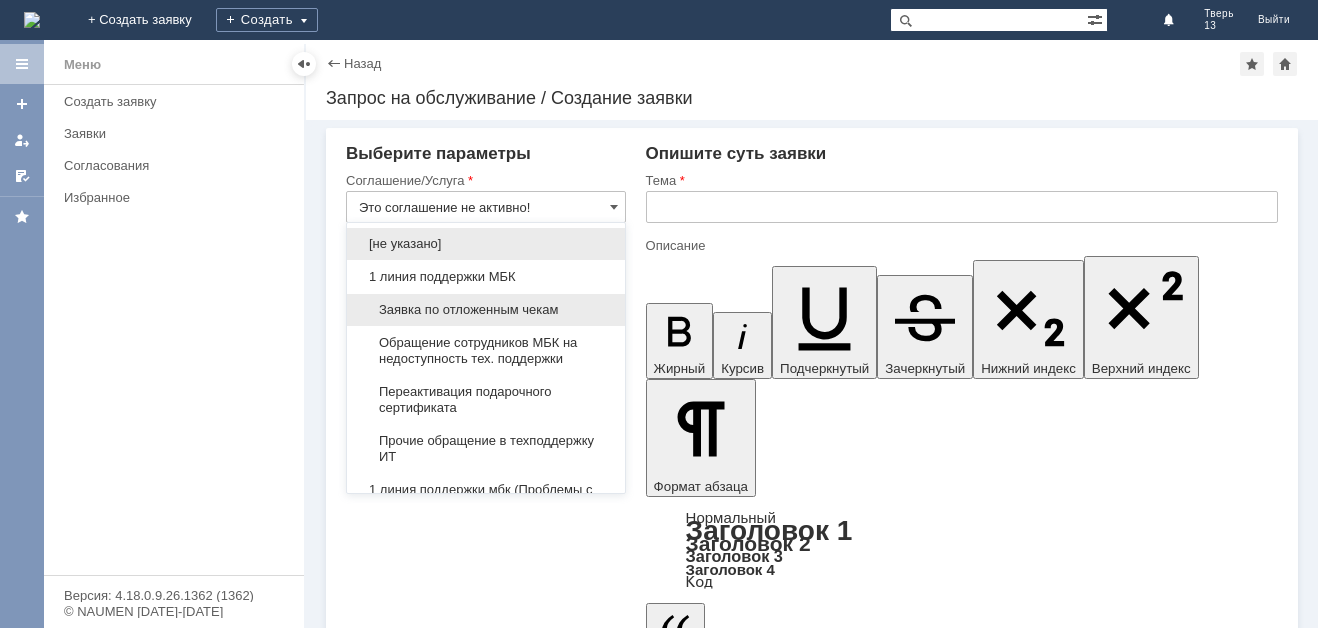 click on "Заявка по отложенным чекам" at bounding box center [486, 310] 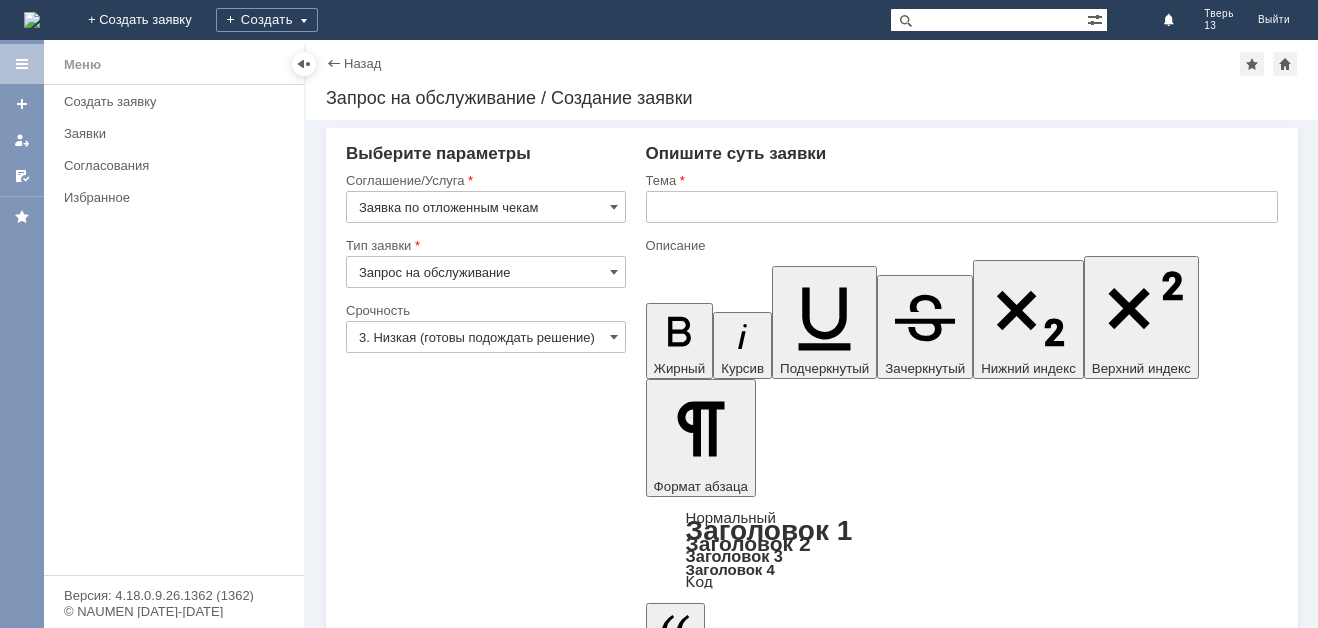 type on "Заявка по отложенным чекам" 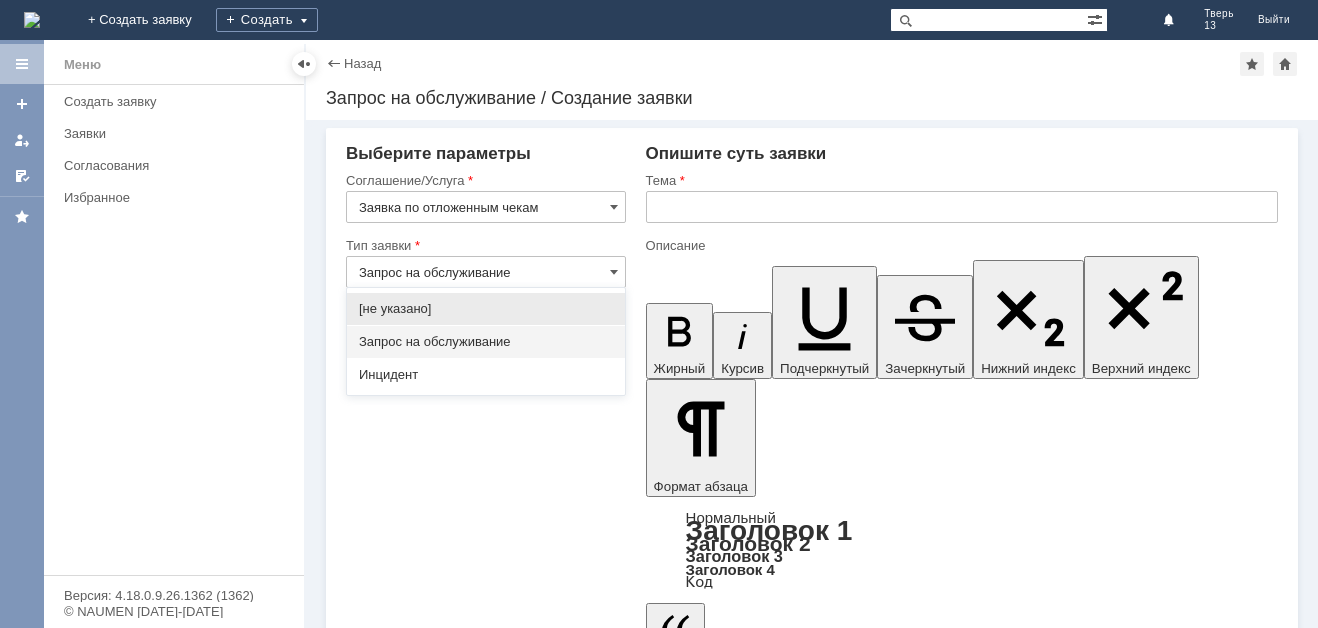 click on "Запрос на обслуживание" at bounding box center [486, 272] 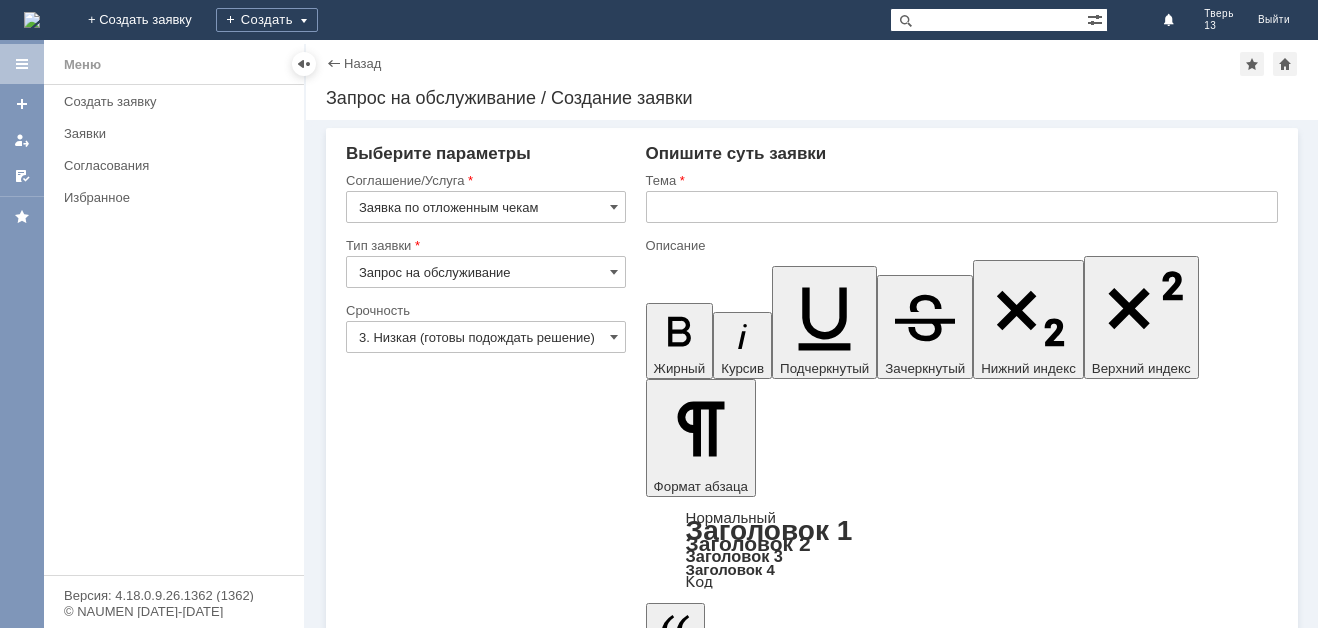 click on "Запрос на обслуживание" at bounding box center (486, 272) 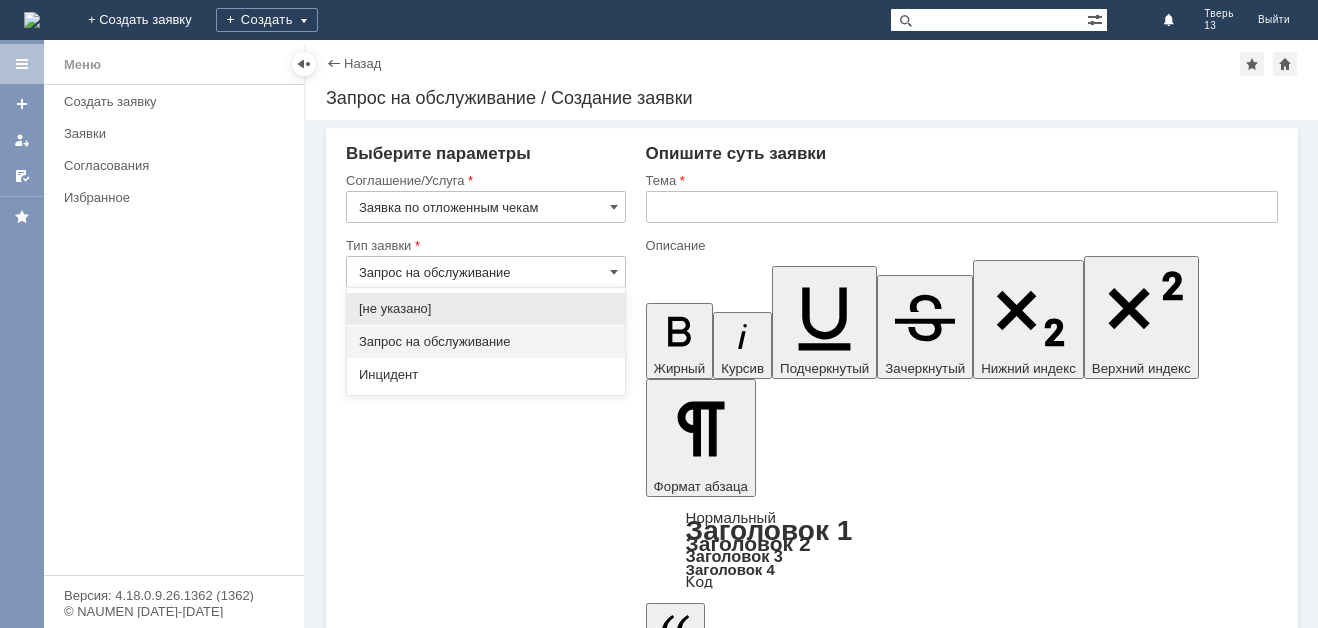 click on "Запрос на обслуживание" at bounding box center [486, 342] 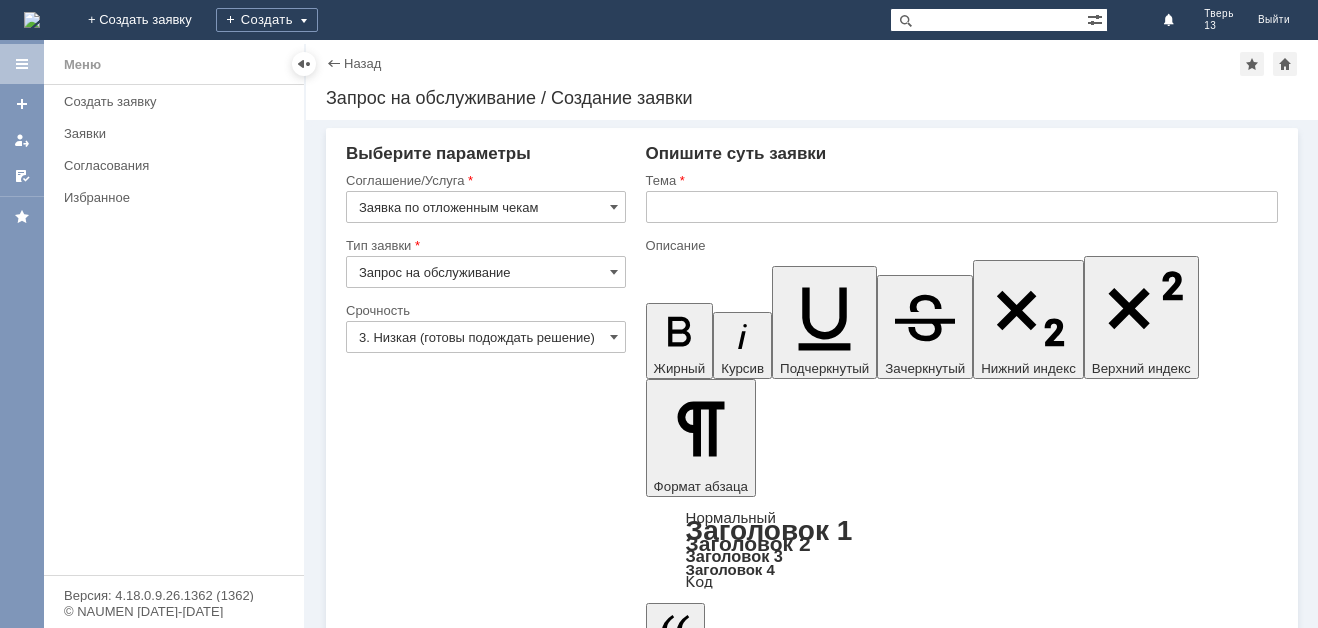 click on "Выберите параметры Соглашение/Услуга Заявка по отложенным чекам Тип заявки Запрос на обслуживание Категория Срочность Срочность 3. Низкая (готовы подождать решение) Рекомендуемые статьи [PERSON_NAME]             Название" at bounding box center [486, 2561] 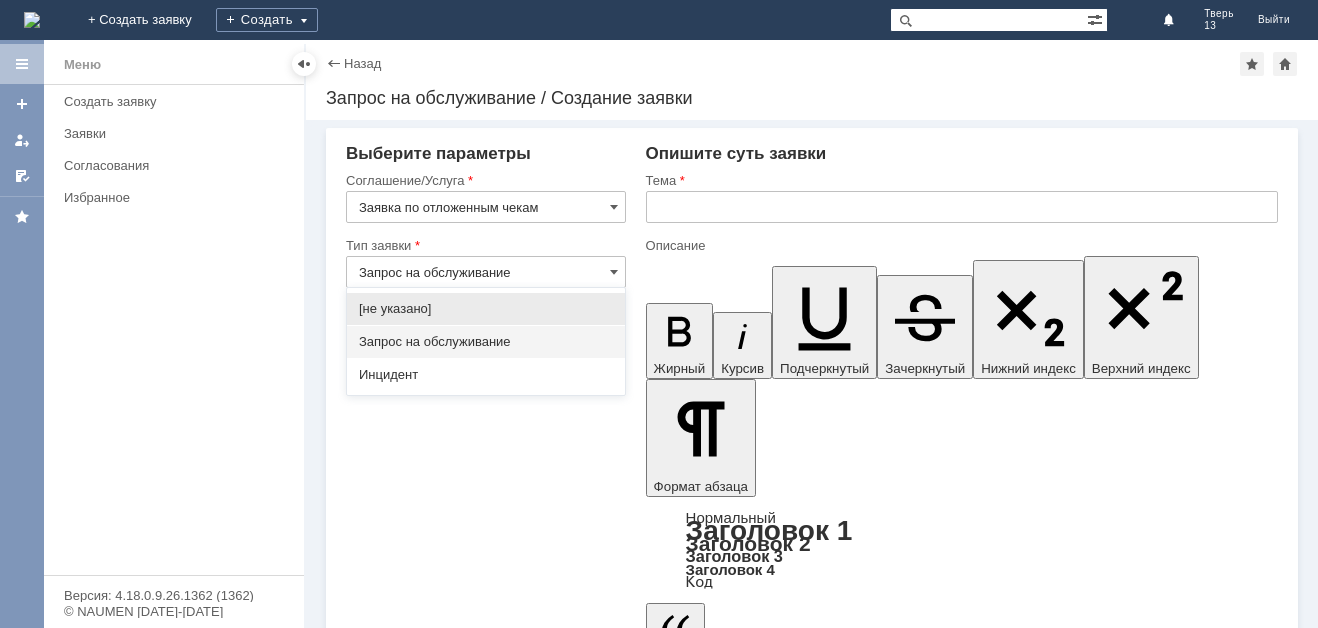 click on "[не указано]" at bounding box center [486, 309] 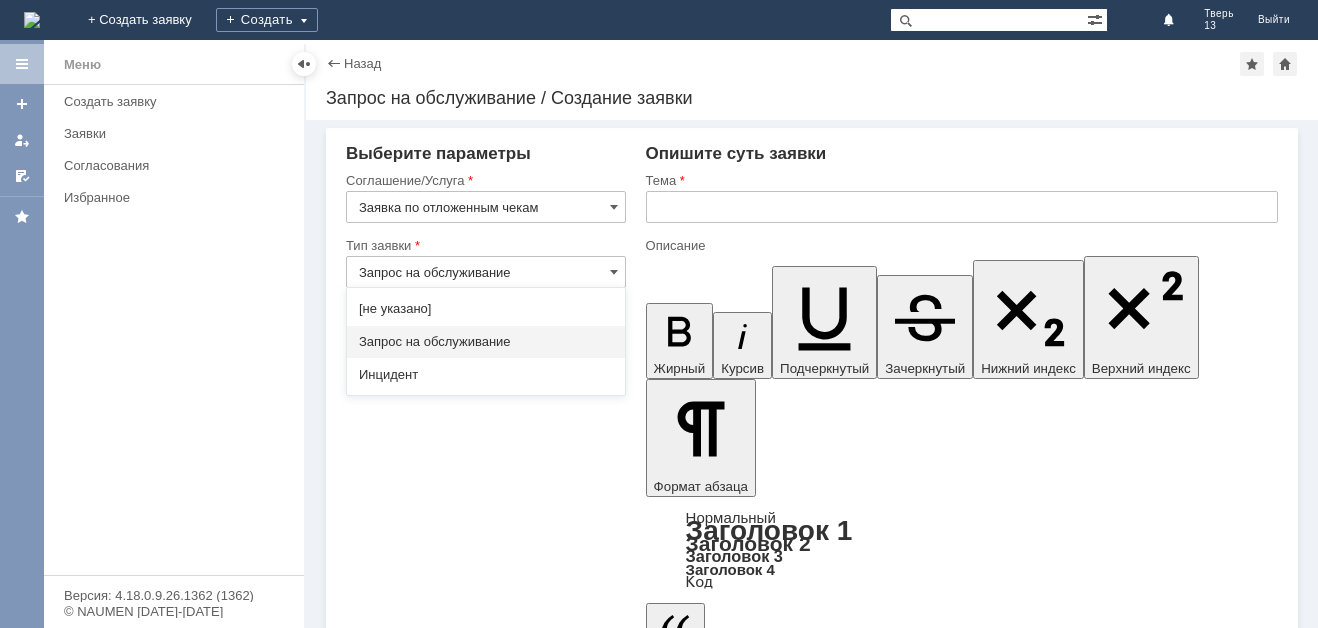 type on "[не указано]" 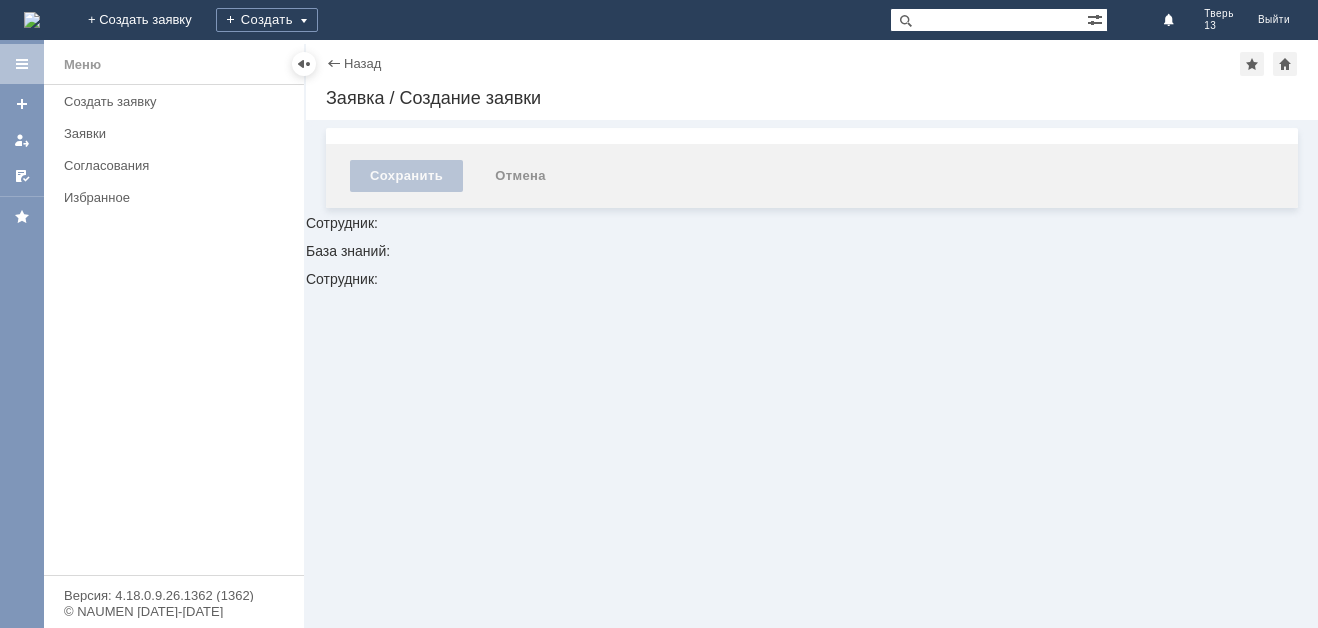 click on "Внимание!                   Сохранить Отмена Сотрудник: База знаний: Сотрудник:" at bounding box center (812, 374) 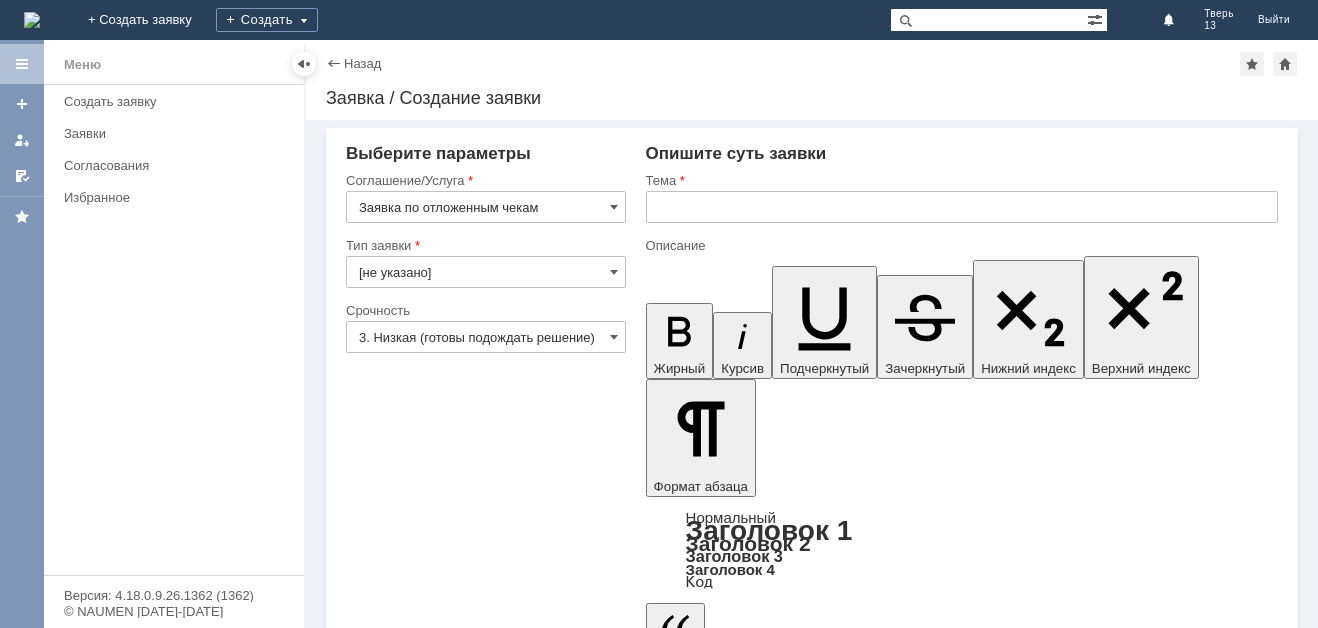 scroll, scrollTop: 0, scrollLeft: 0, axis: both 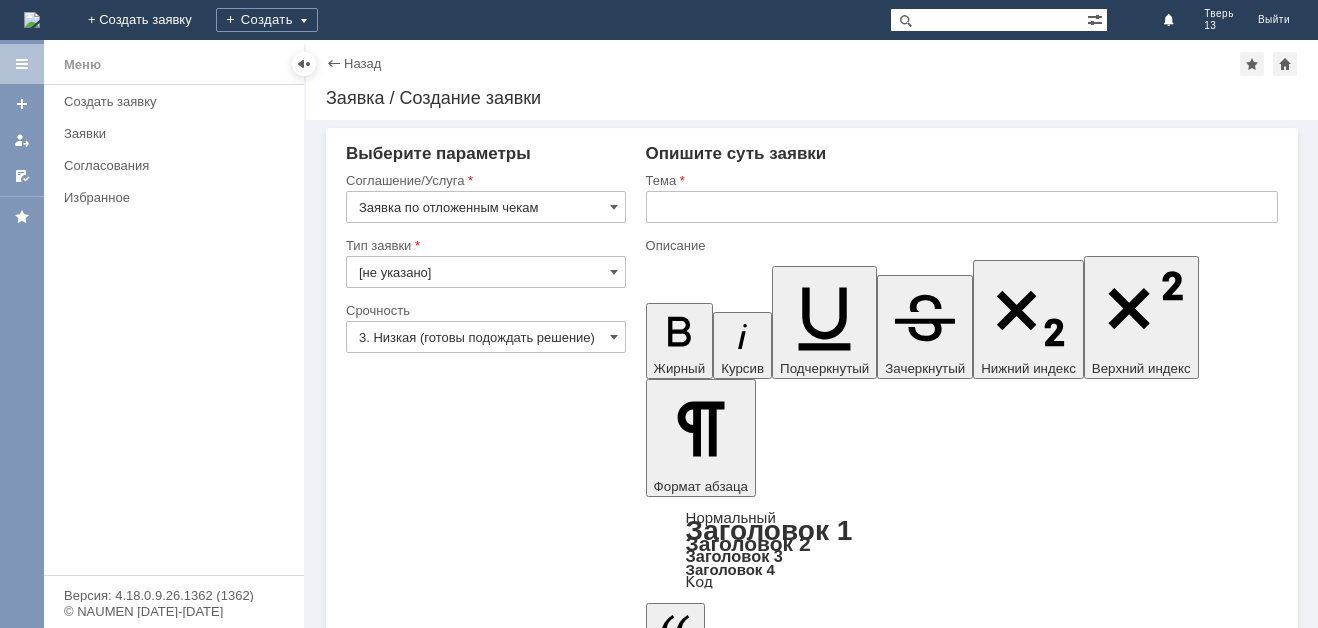 click at bounding box center [962, 207] 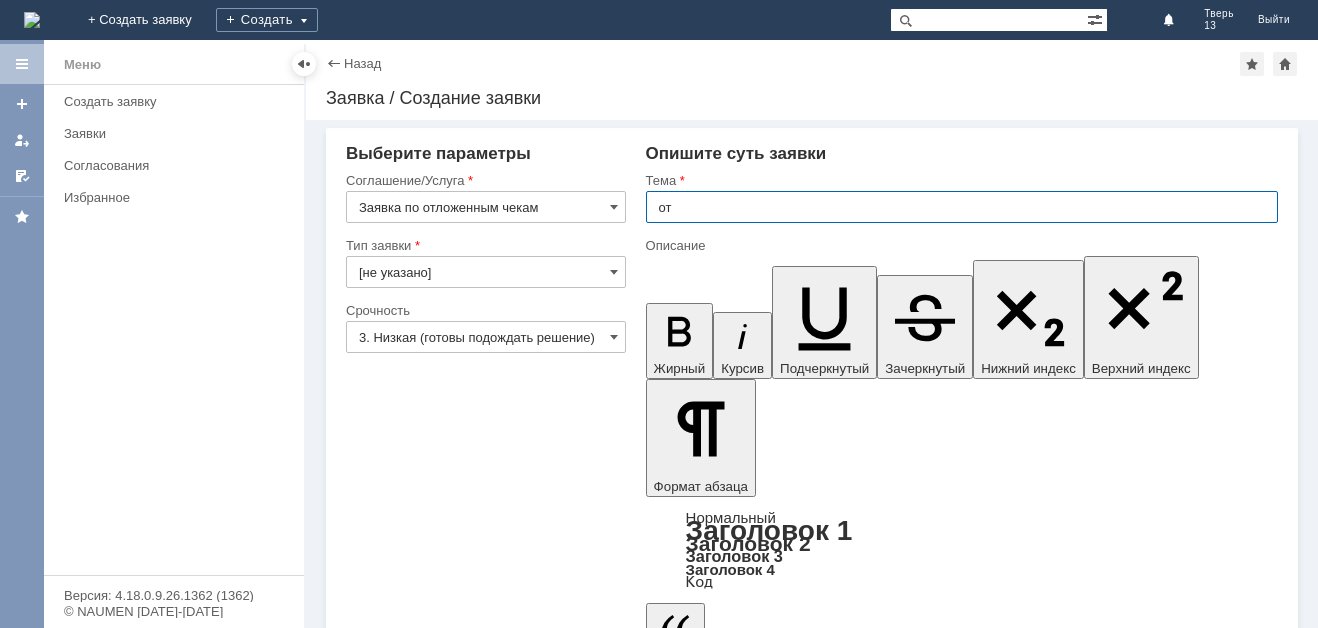 type on "о" 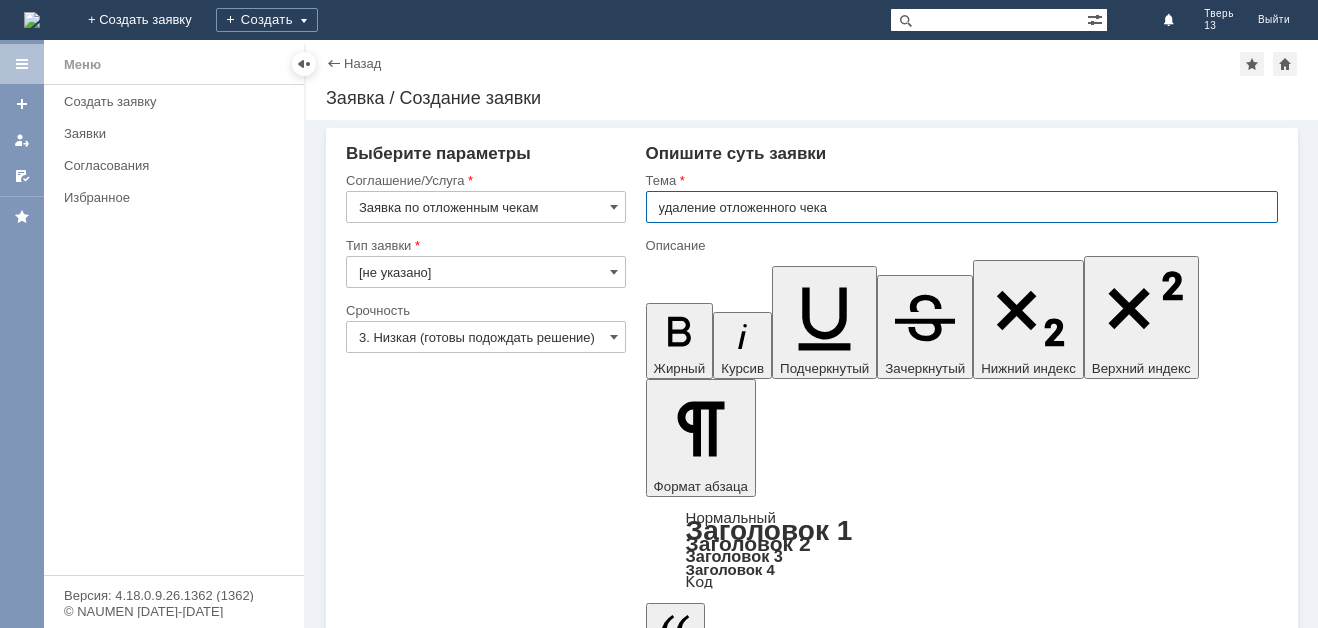 type on "удаление отложенного чека" 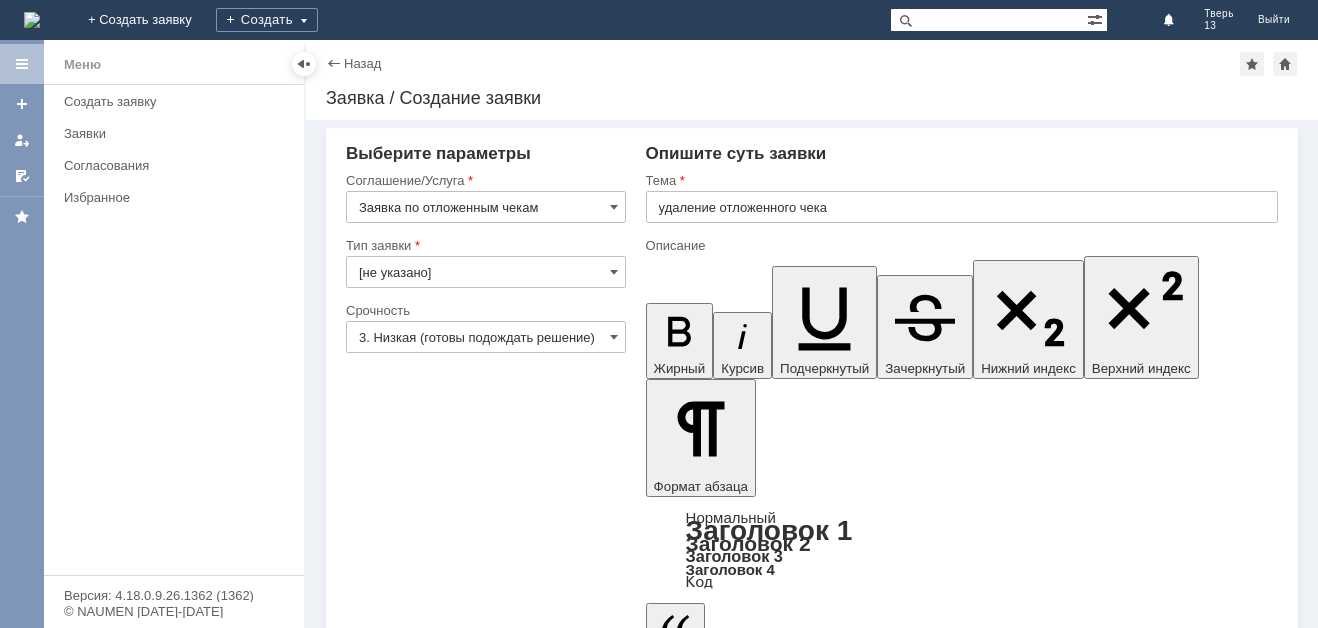 type 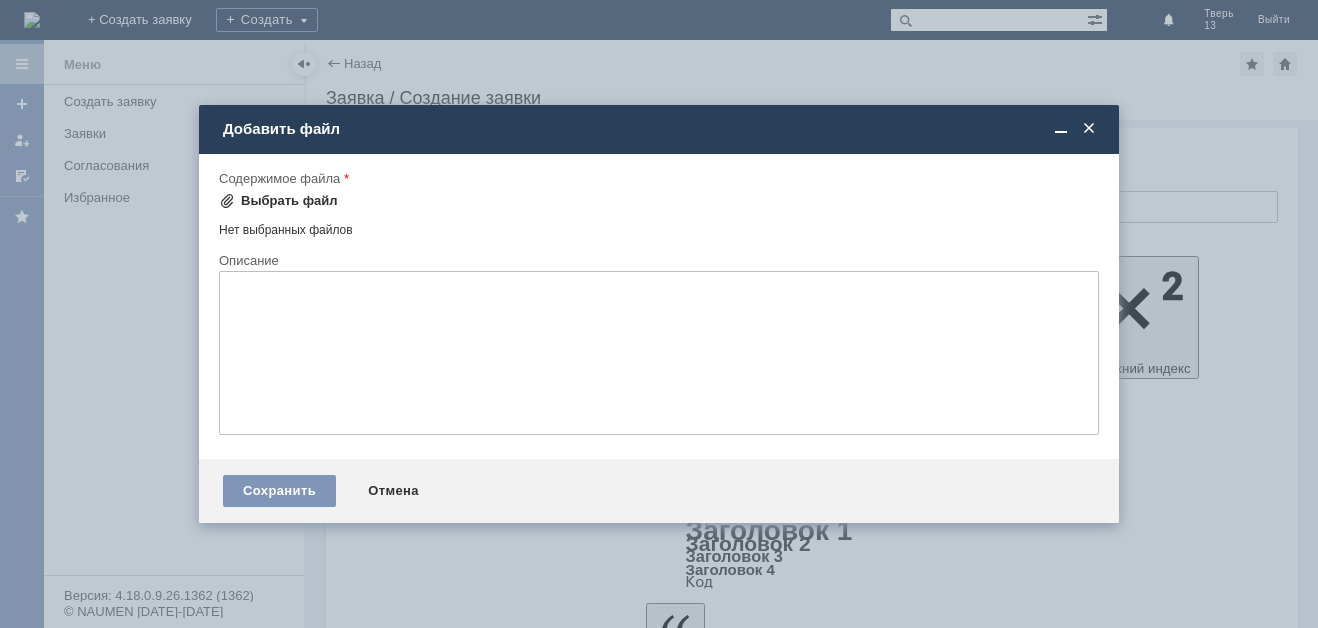 click on "Выбрать файл" at bounding box center [289, 201] 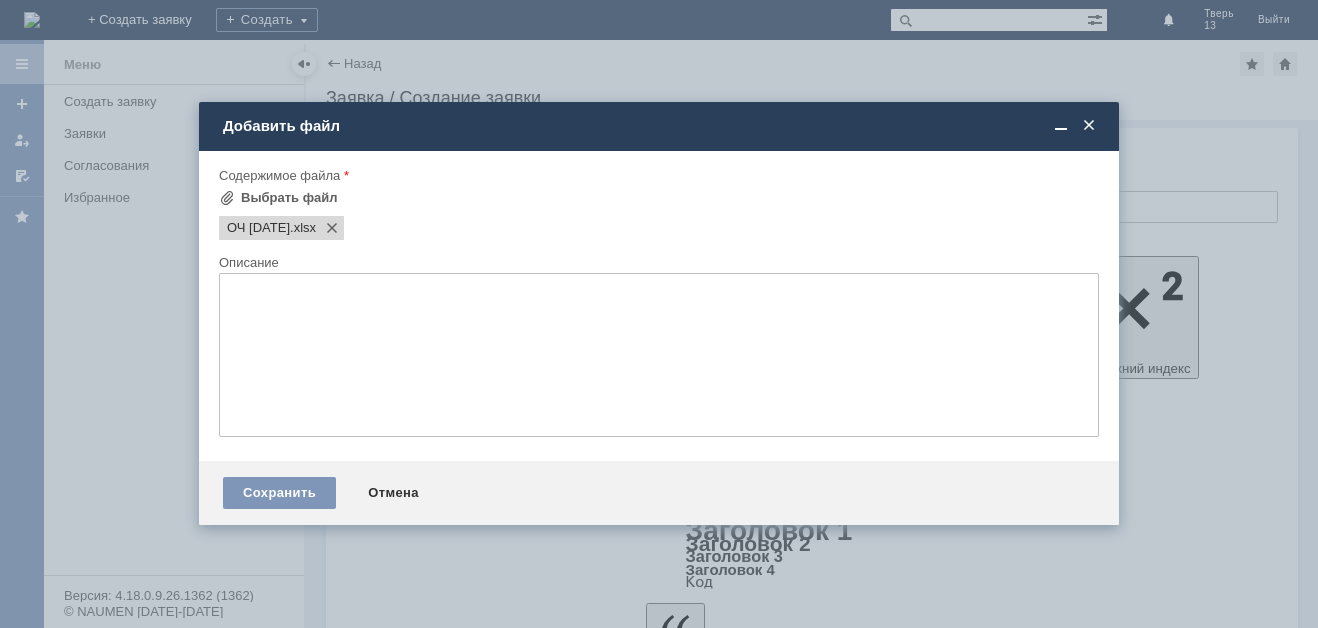 scroll, scrollTop: 0, scrollLeft: 0, axis: both 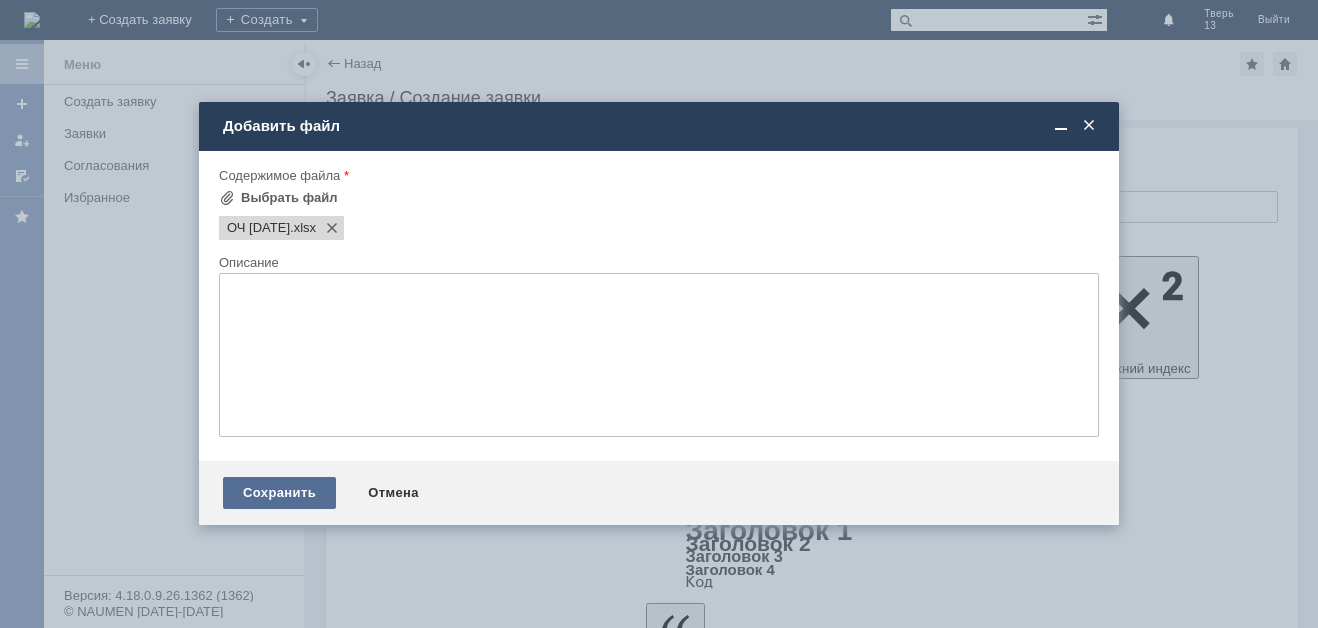 click on "Сохранить" at bounding box center (279, 493) 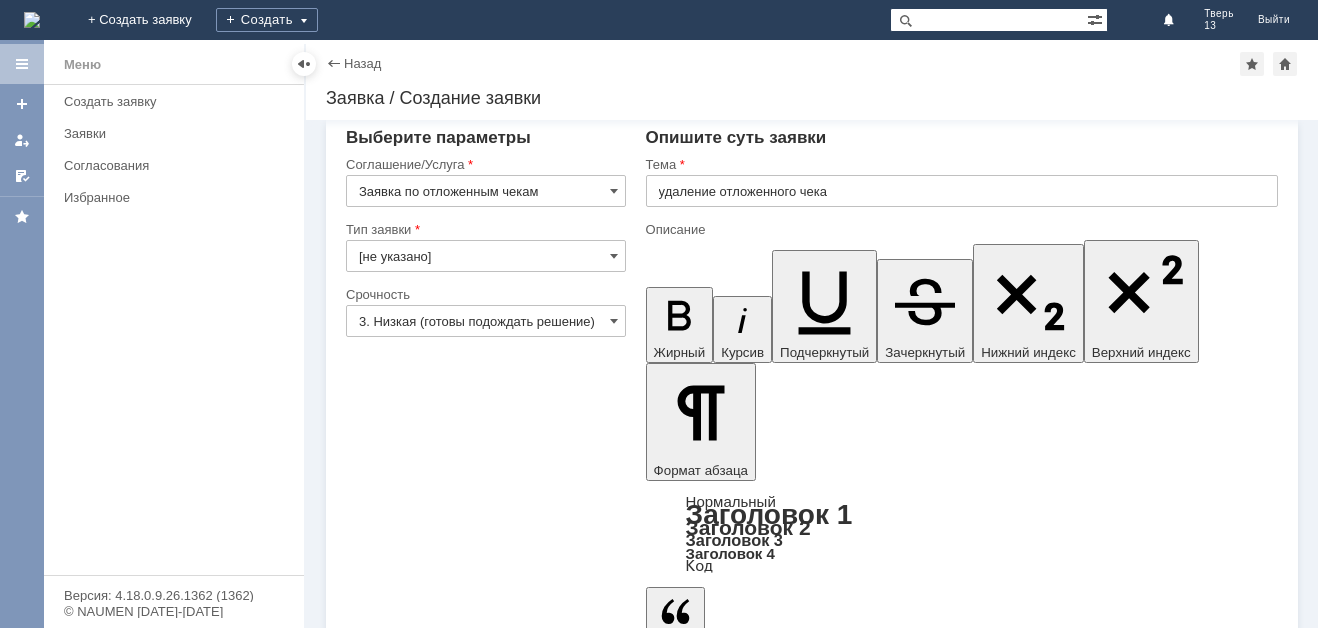 scroll, scrollTop: 31, scrollLeft: 0, axis: vertical 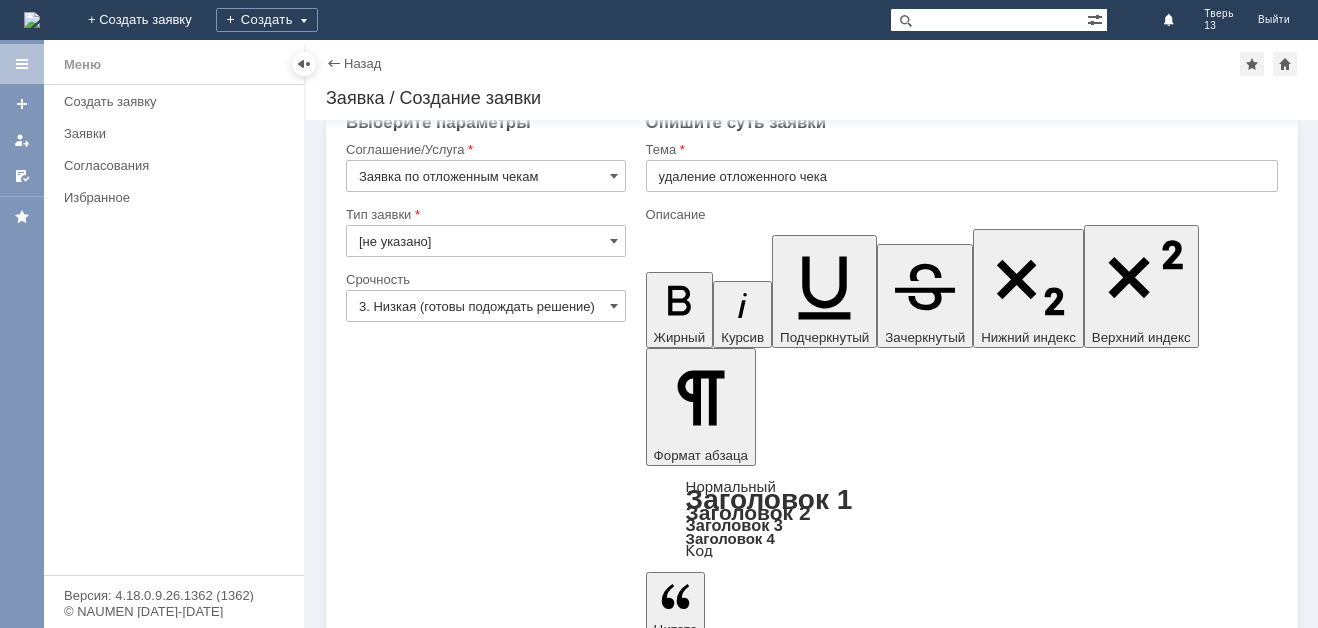 click on "Сохранить" at bounding box center [406, 5048] 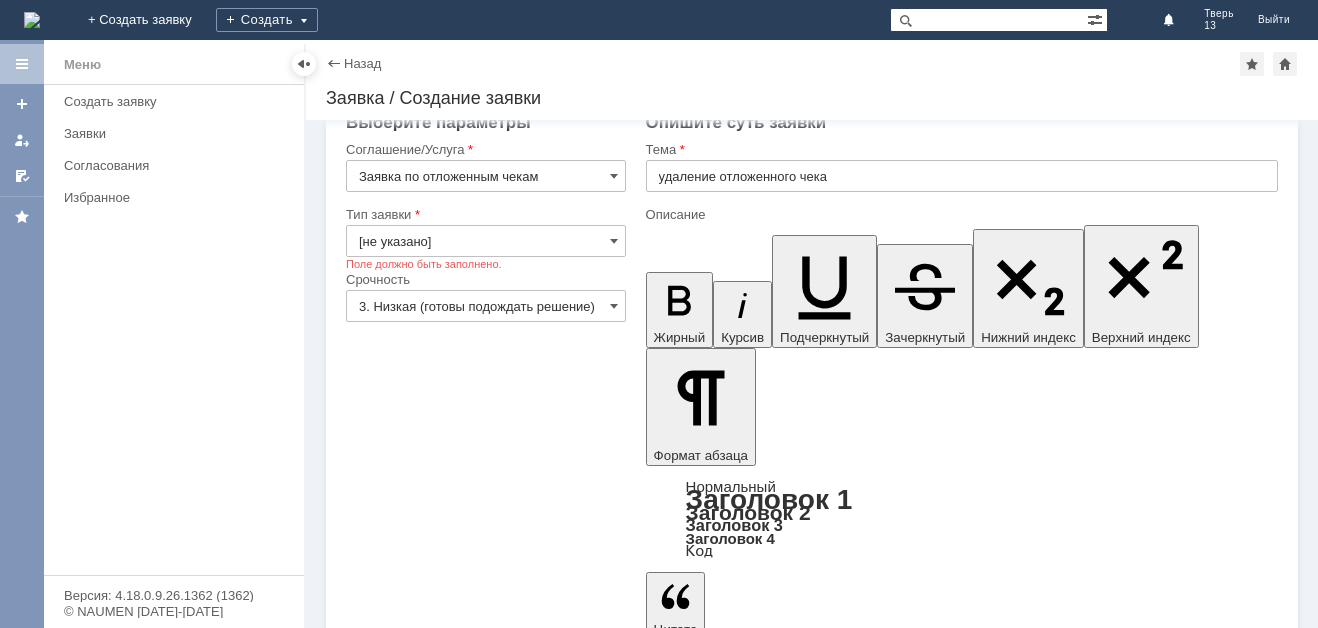 click on "[не указано]" at bounding box center [486, 241] 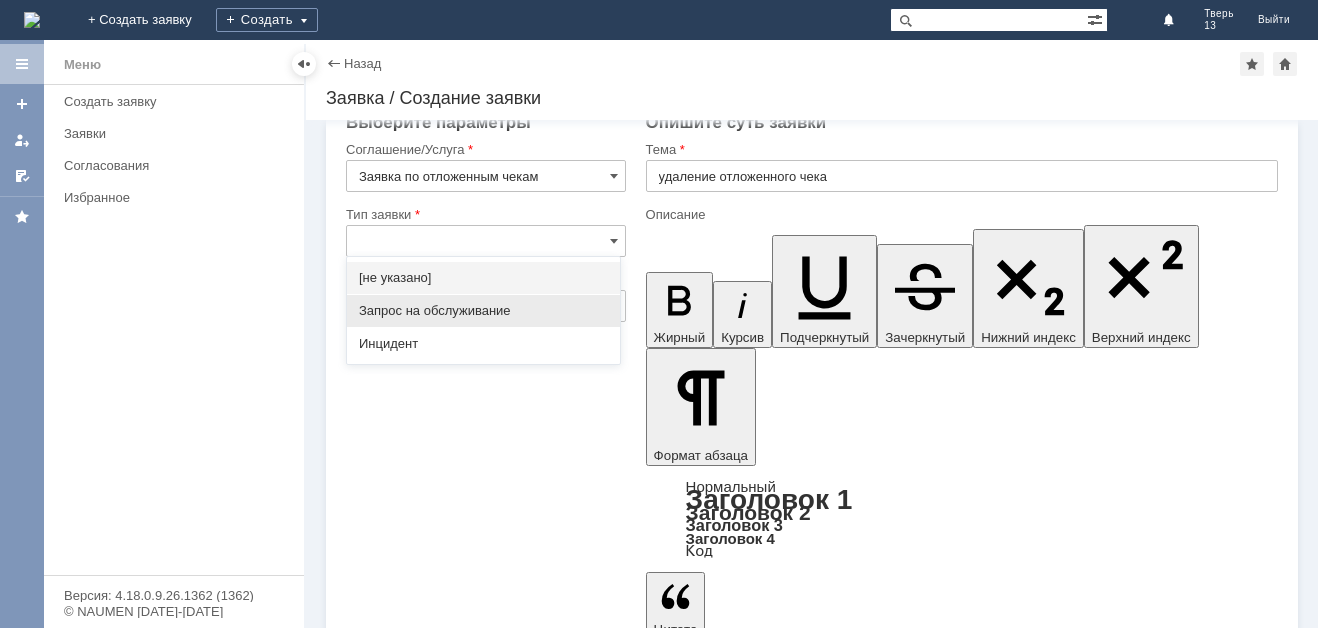 click on "Запрос на обслуживание" at bounding box center (483, 311) 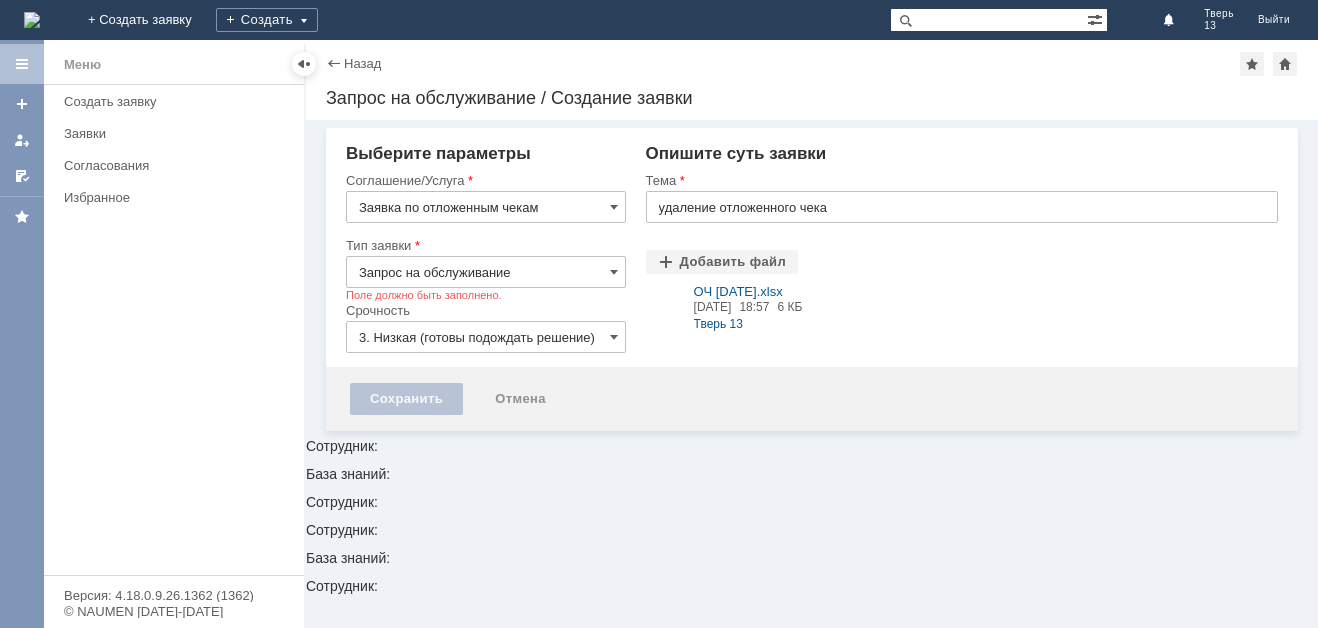 scroll, scrollTop: 0, scrollLeft: 0, axis: both 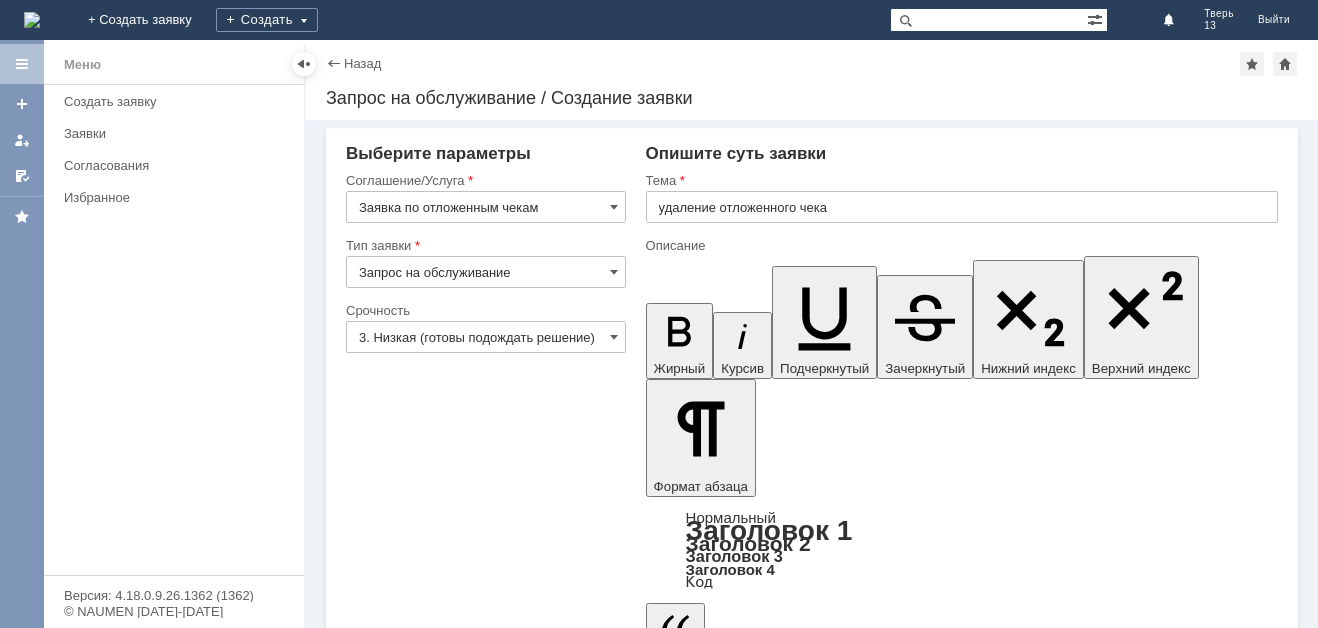 click on "Запрос на обслуживание" at bounding box center [486, 272] 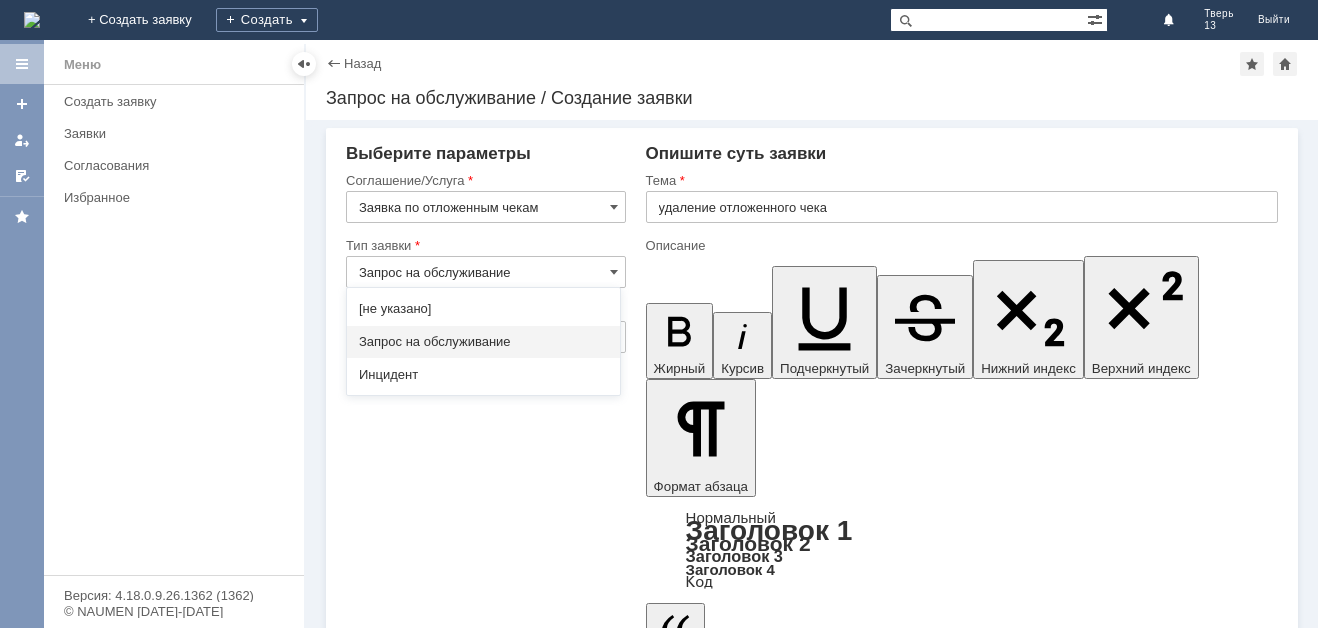 click on "Запрос на обслуживание" at bounding box center (486, 272) 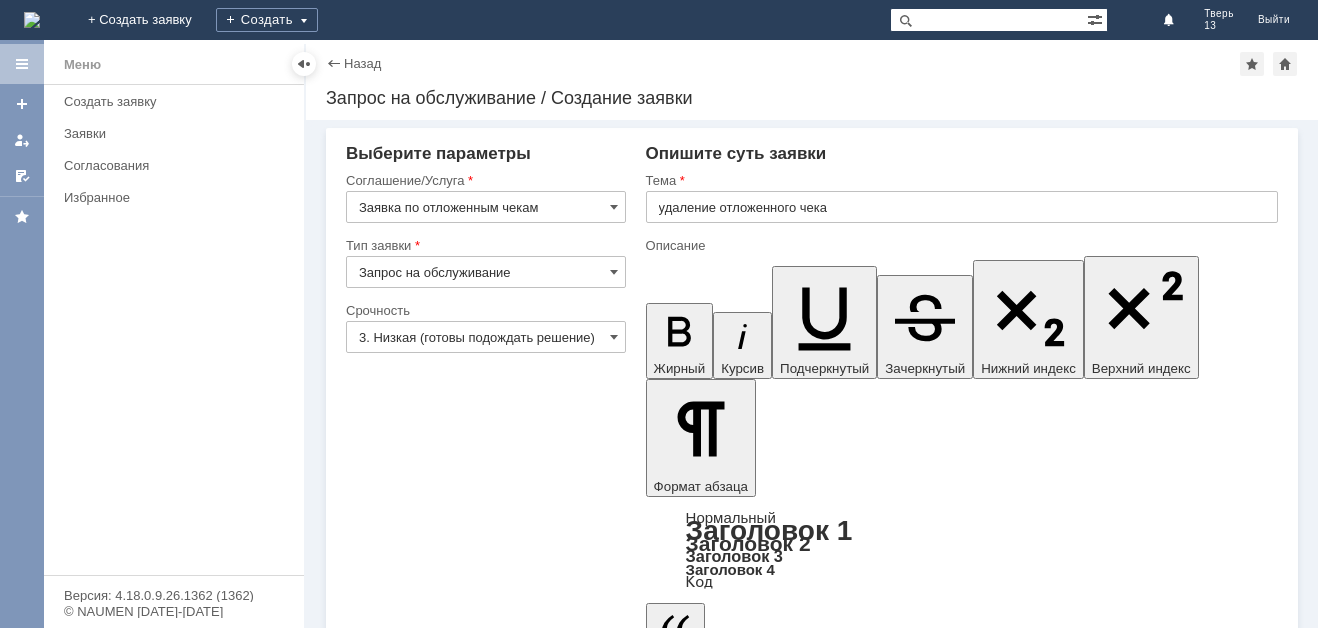 type on "Запрос на обслуживание" 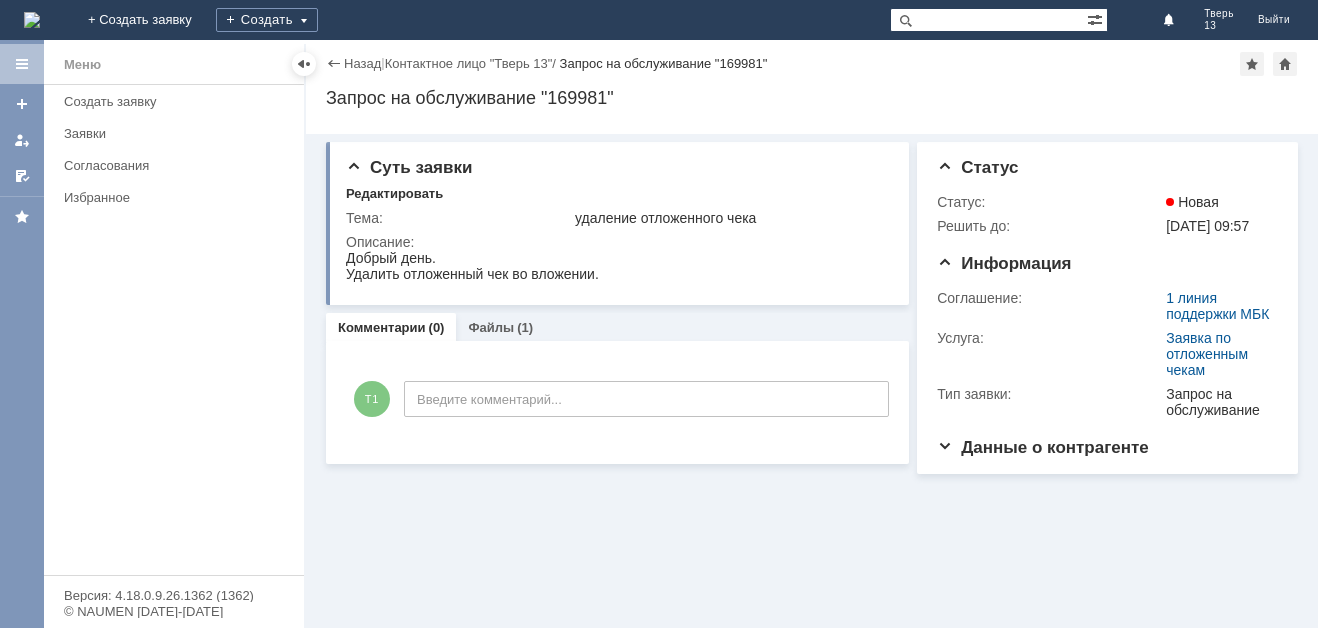 scroll, scrollTop: 0, scrollLeft: 0, axis: both 